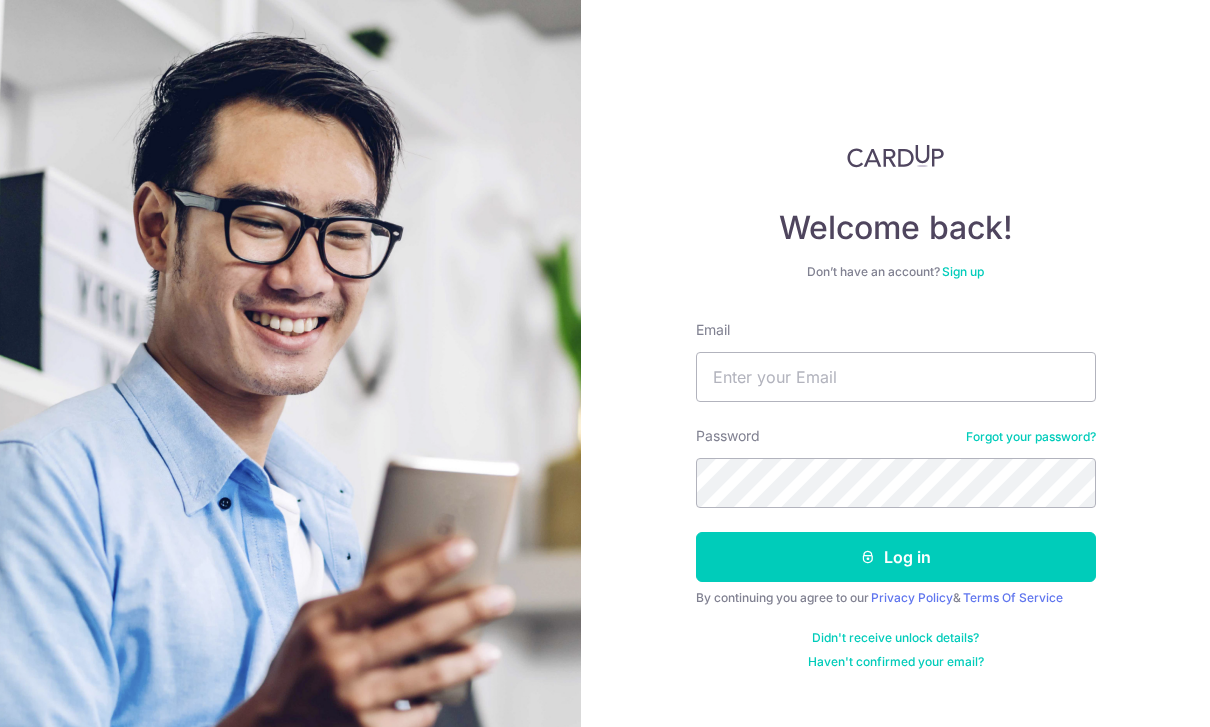 scroll, scrollTop: 0, scrollLeft: 0, axis: both 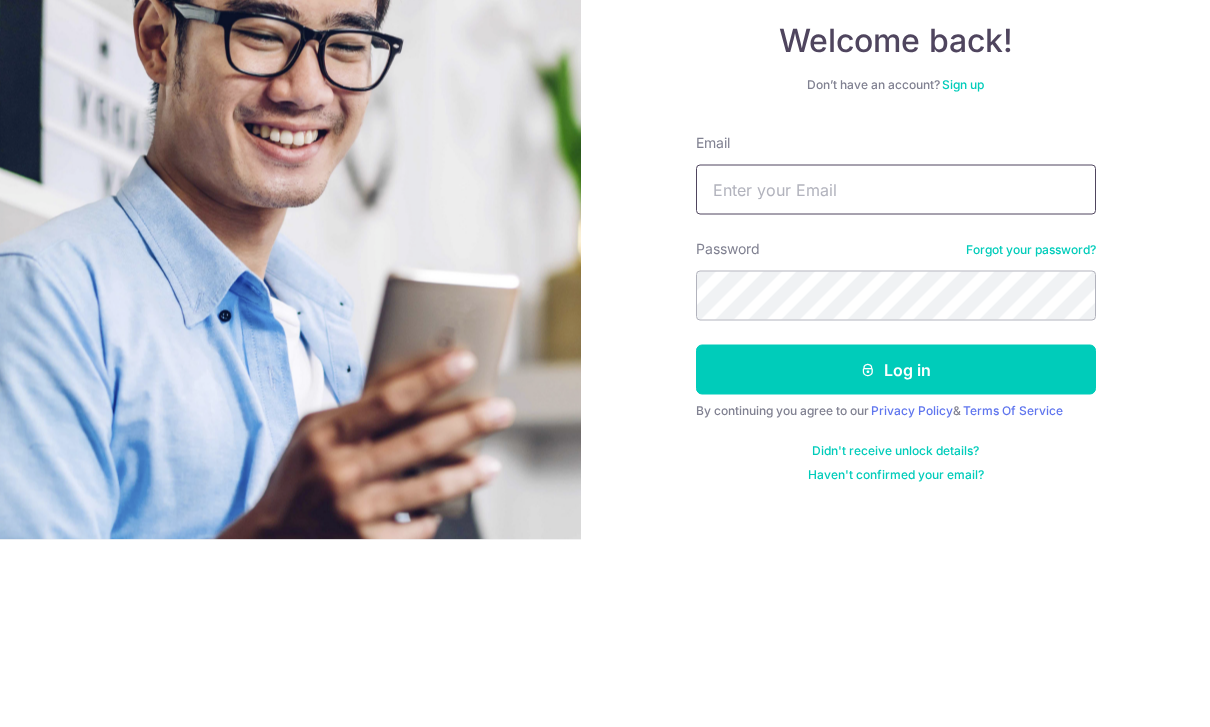 type on "[EMAIL]" 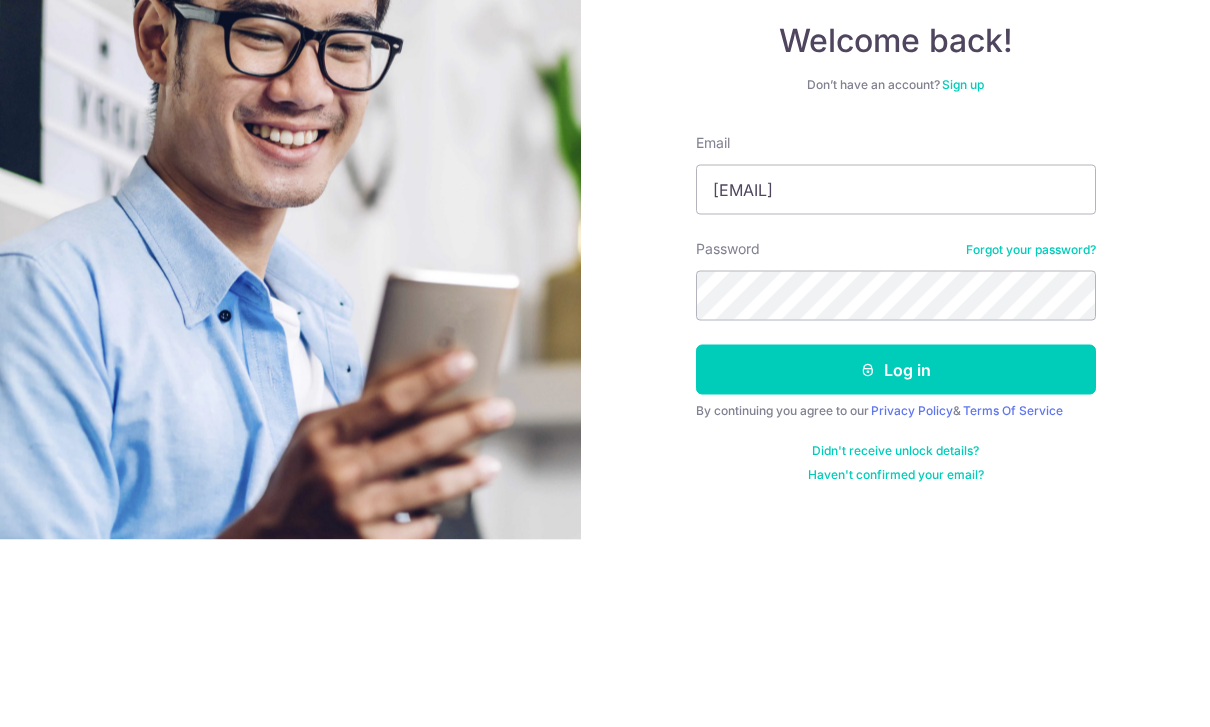 click on "Log in" at bounding box center (896, 557) 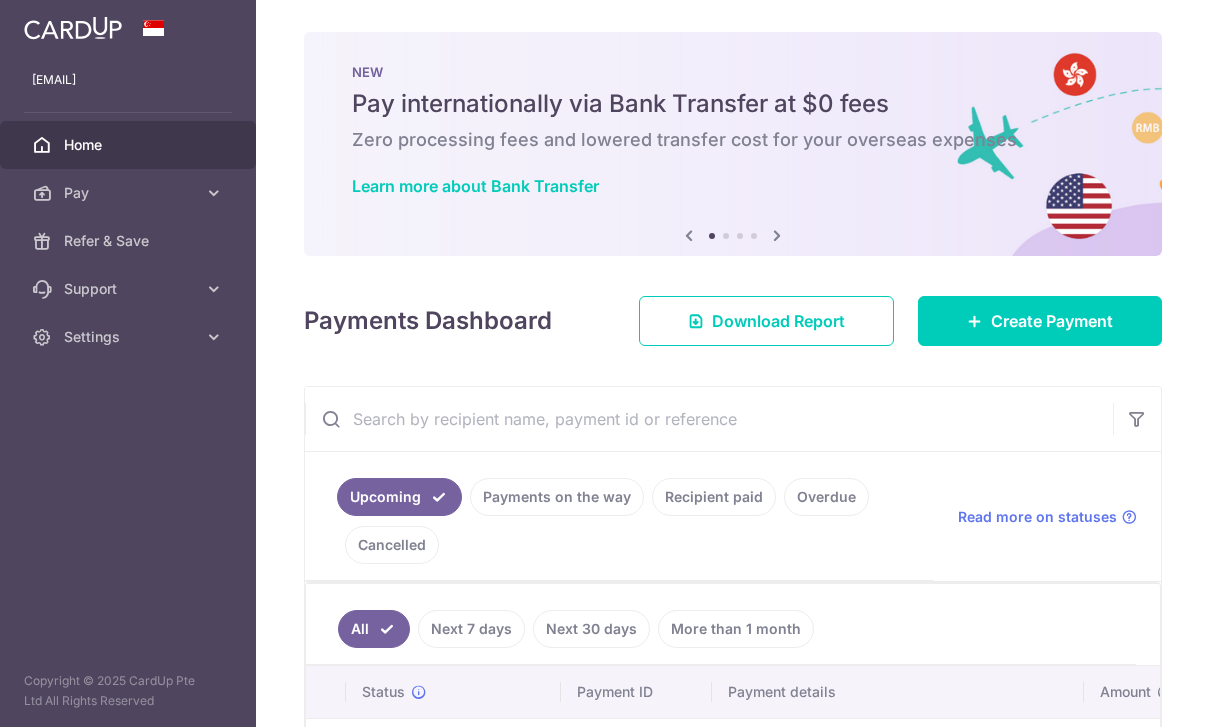 scroll, scrollTop: 0, scrollLeft: 0, axis: both 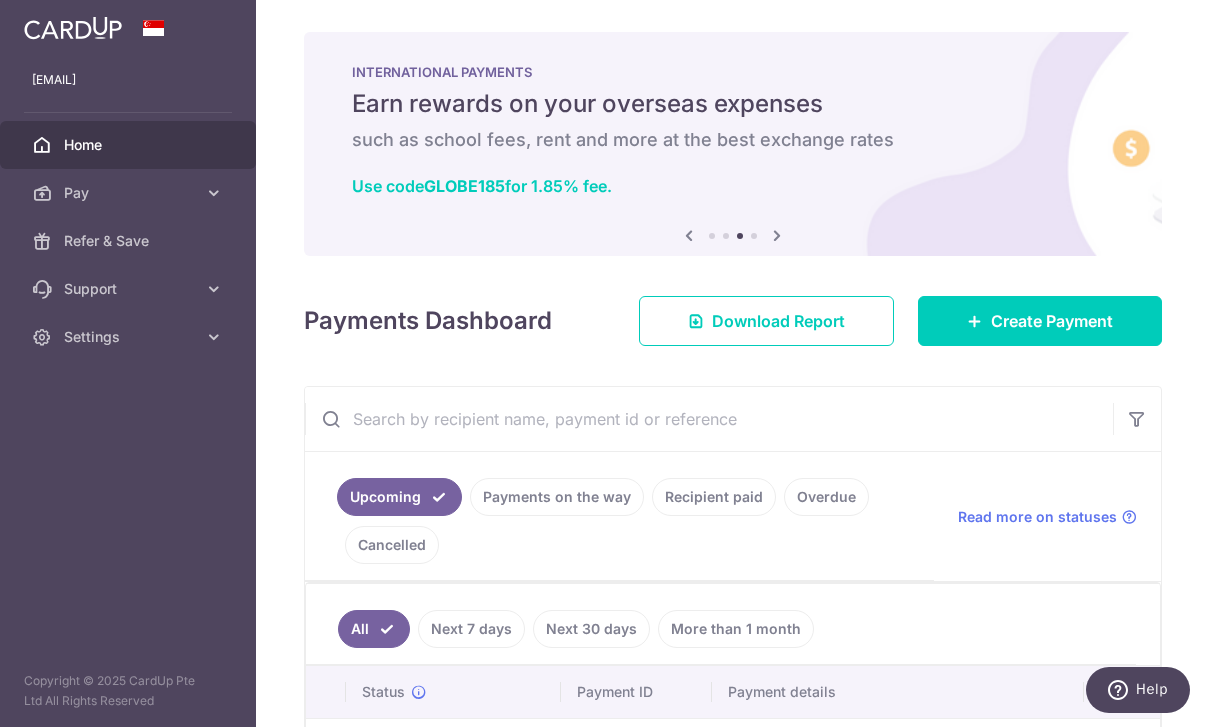 click at bounding box center (0, 0) 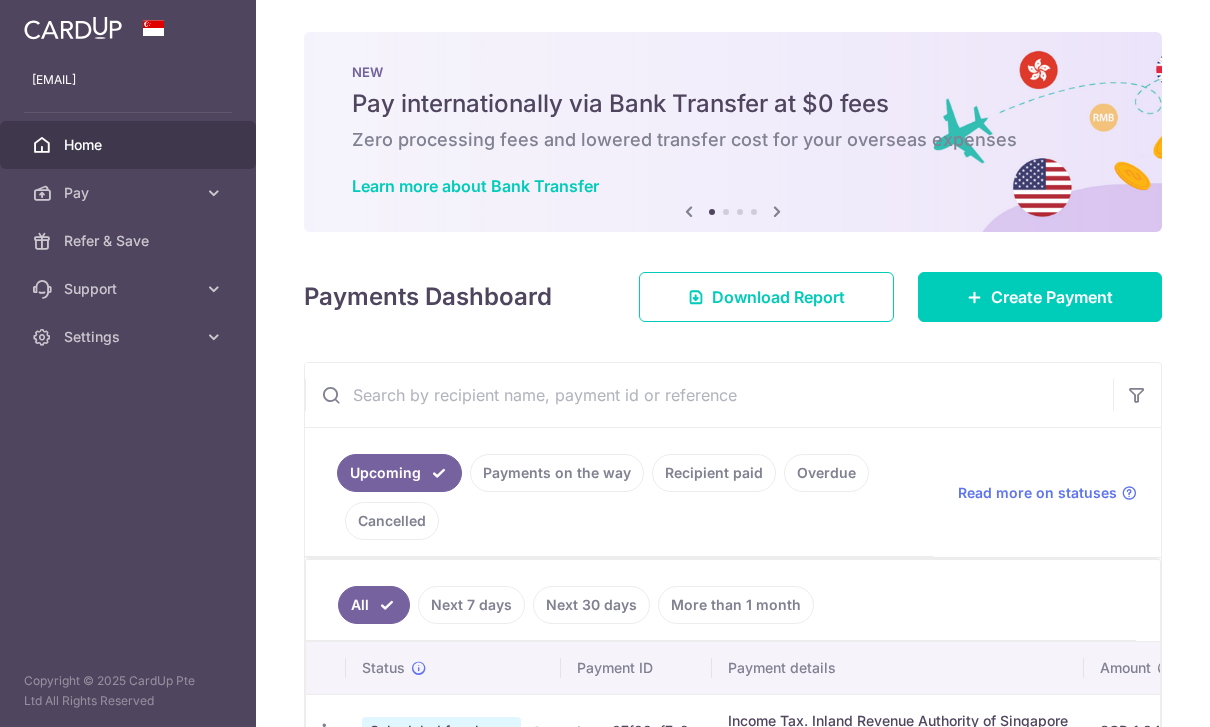 scroll, scrollTop: 0, scrollLeft: 0, axis: both 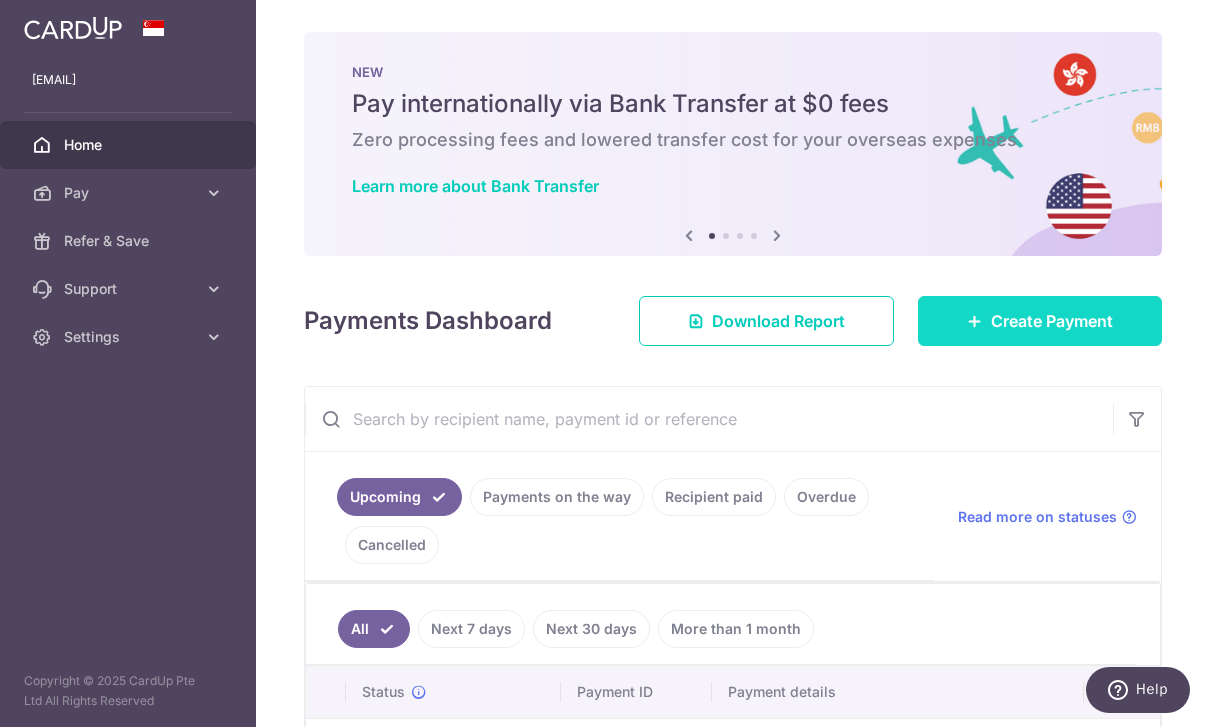 click on "Create Payment" at bounding box center [1052, 321] 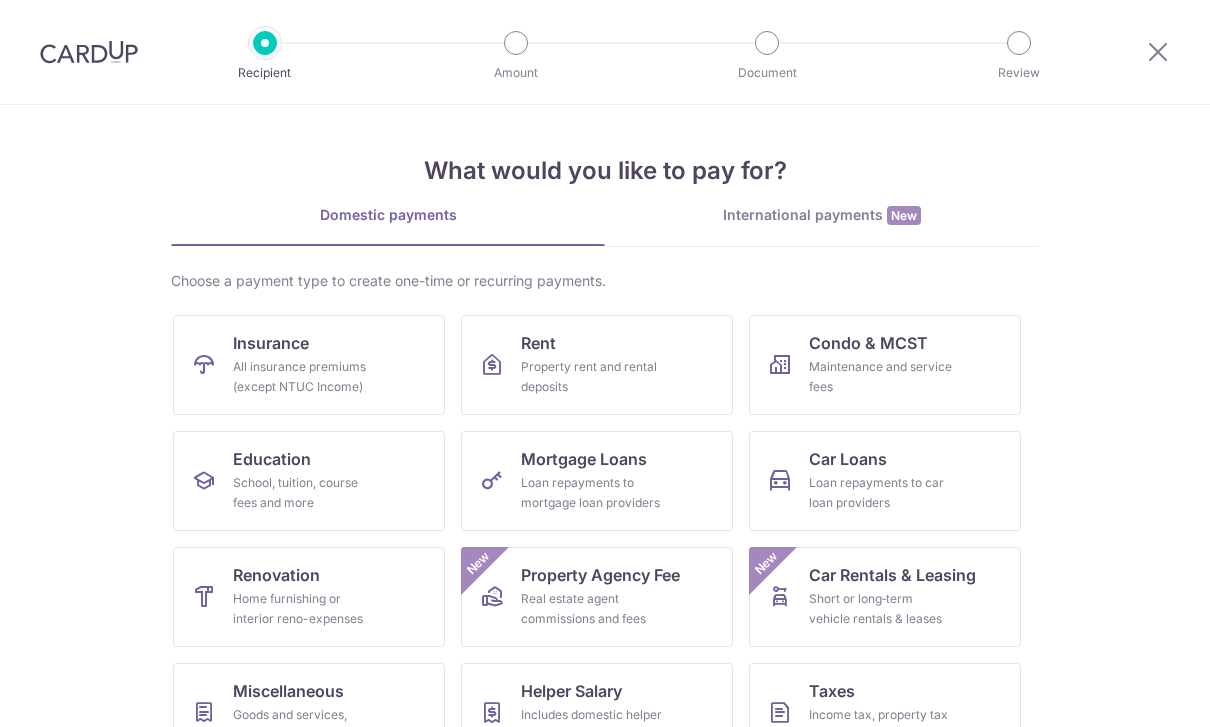 scroll, scrollTop: 0, scrollLeft: 0, axis: both 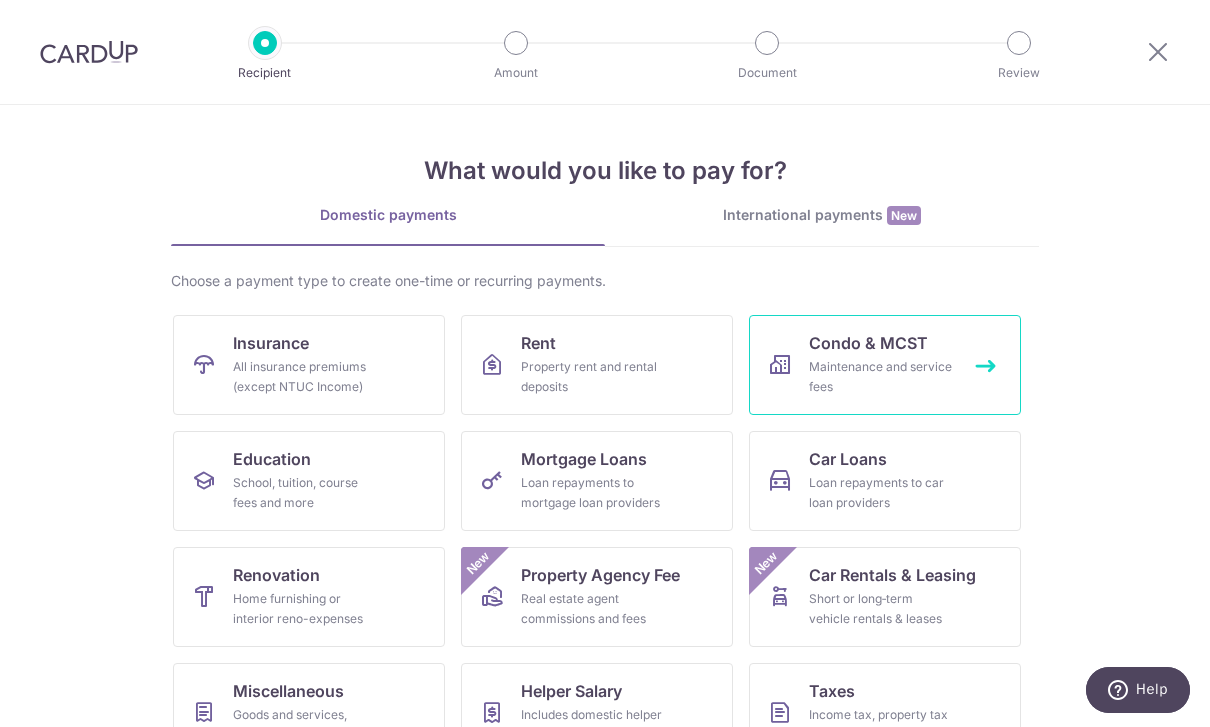 click on "Maintenance and service fees" at bounding box center (881, 377) 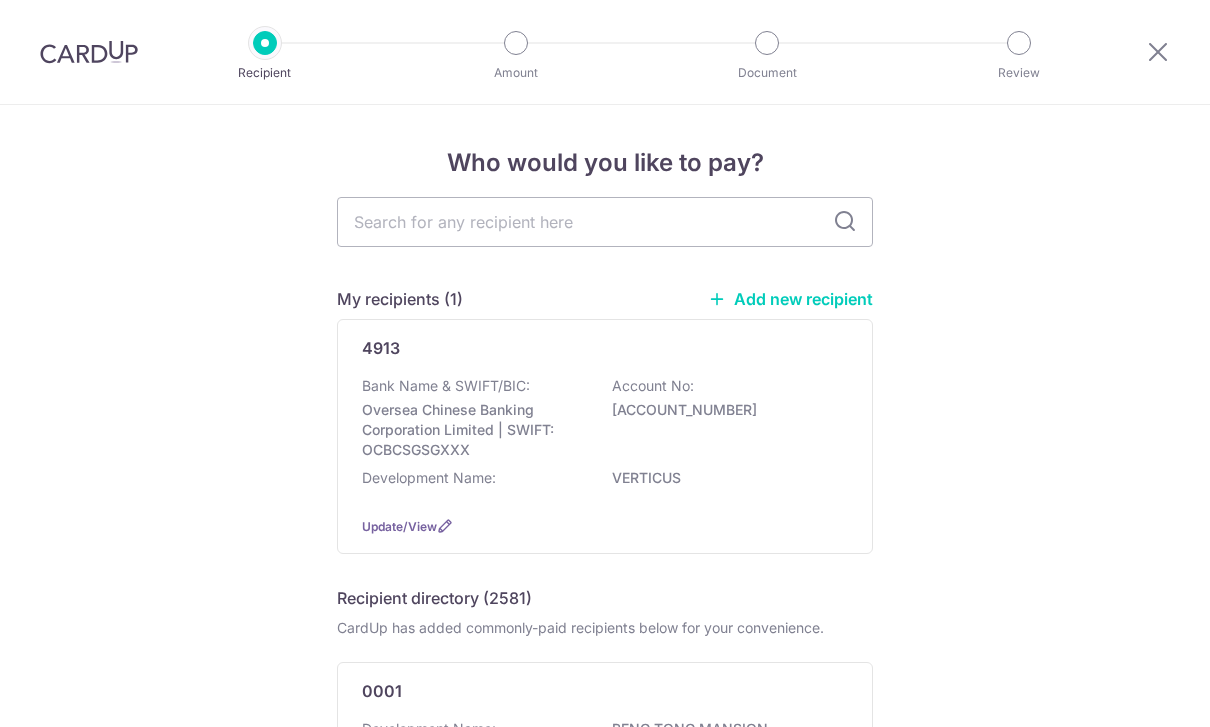 scroll, scrollTop: 0, scrollLeft: 0, axis: both 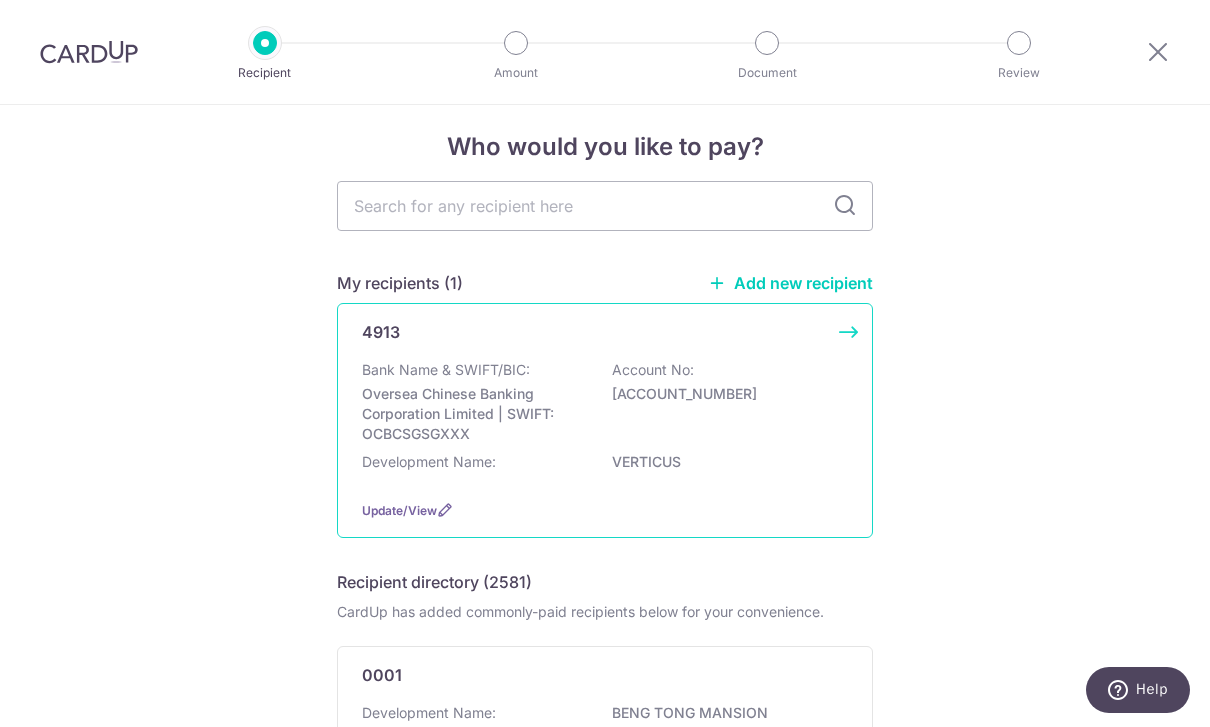 click on "4913
Bank Name & SWIFT/BIC:
Oversea Chinese Banking Corporation Limited | SWIFT: OCBCSGSGXXX
Account No:
602601098001
Development Name:
VERTICUS
Update/View" at bounding box center (605, 420) 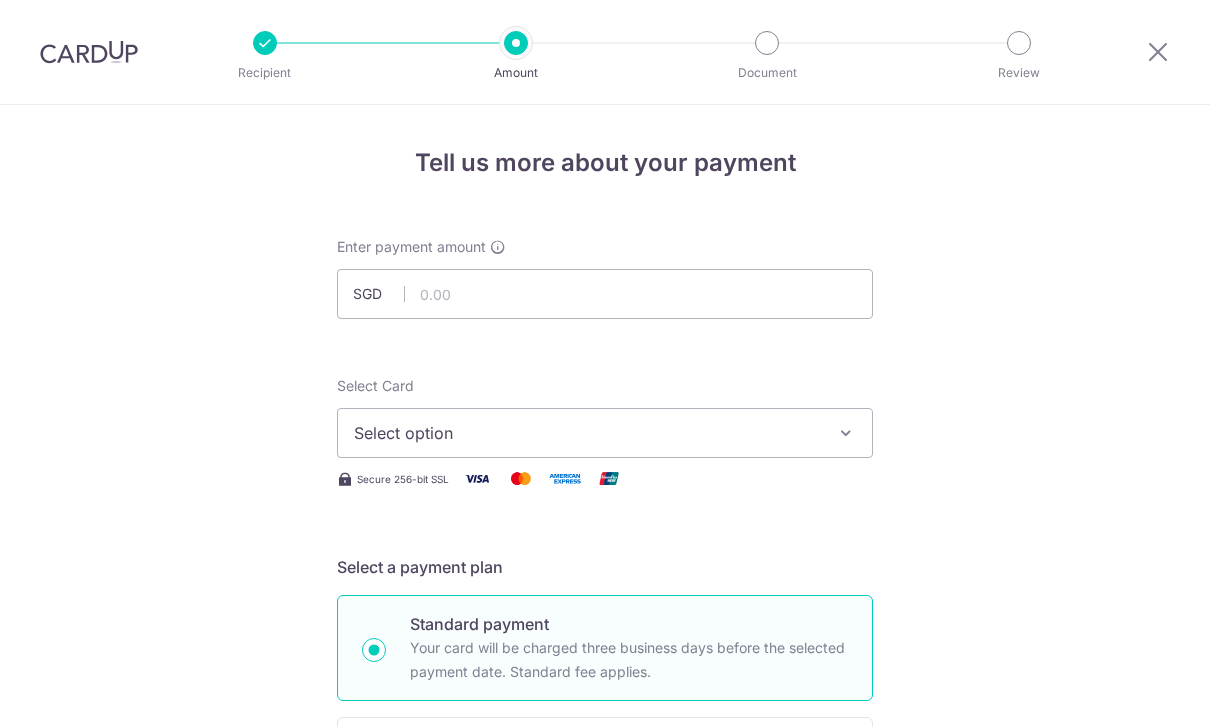 scroll, scrollTop: 0, scrollLeft: 0, axis: both 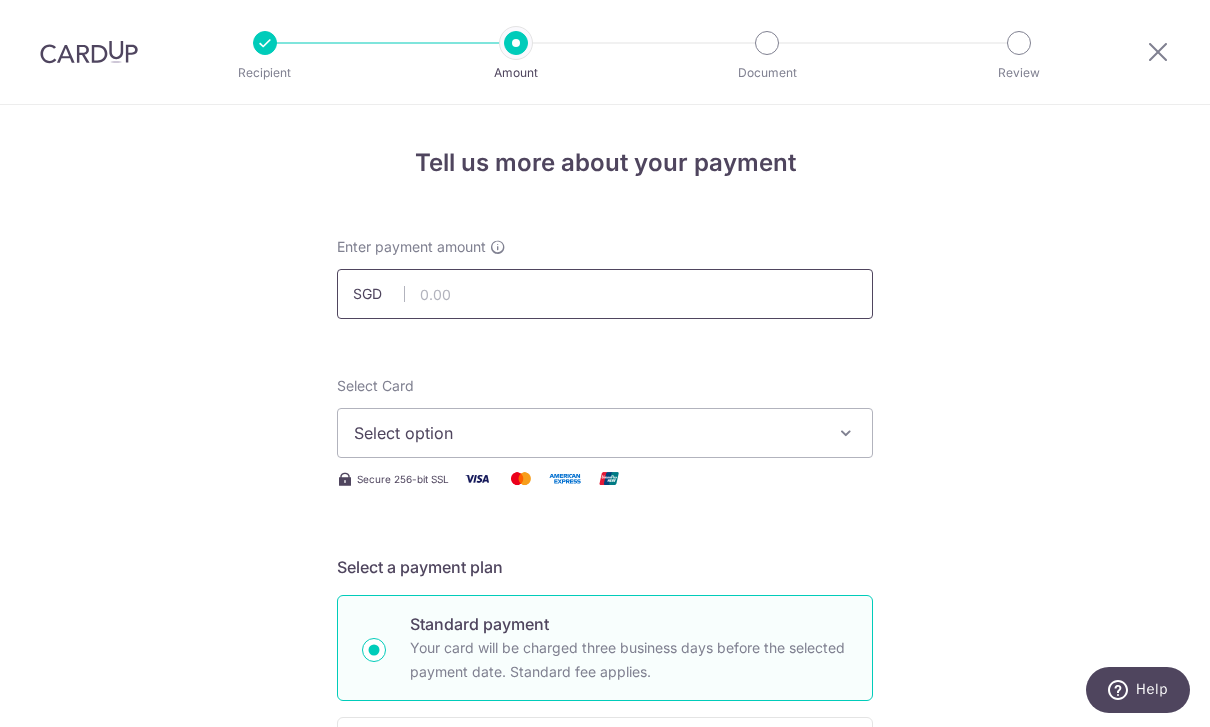click at bounding box center [605, 294] 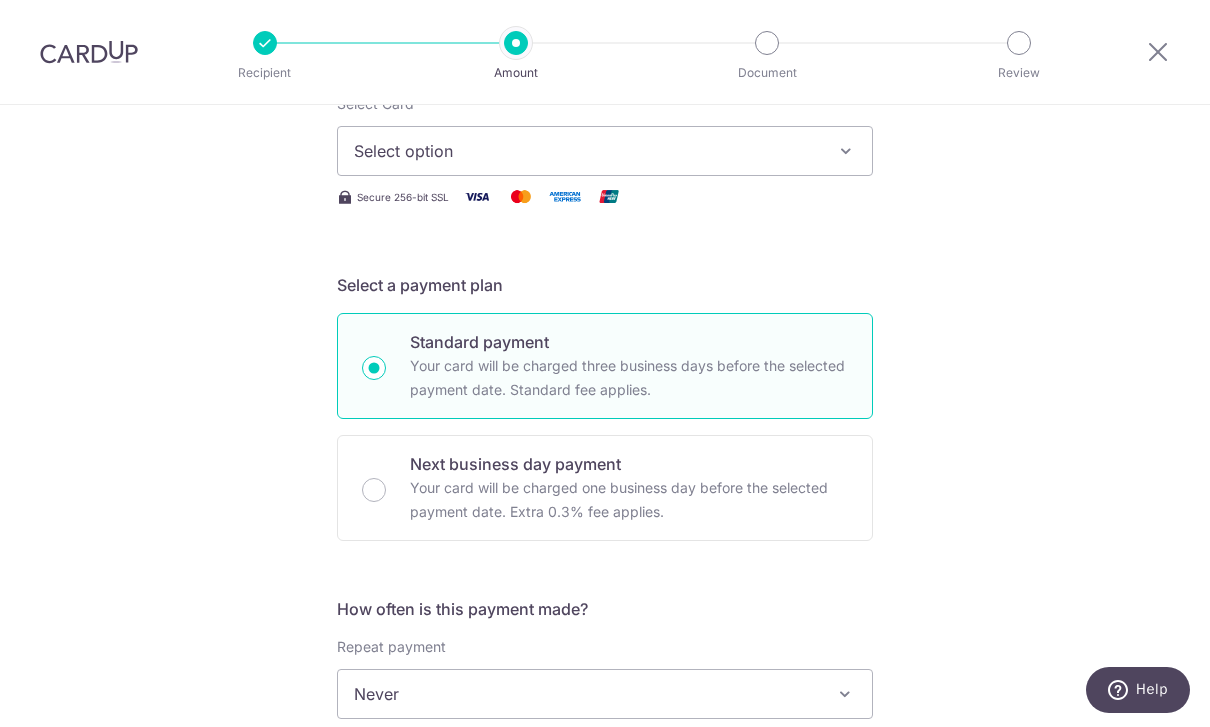 scroll, scrollTop: 282, scrollLeft: 0, axis: vertical 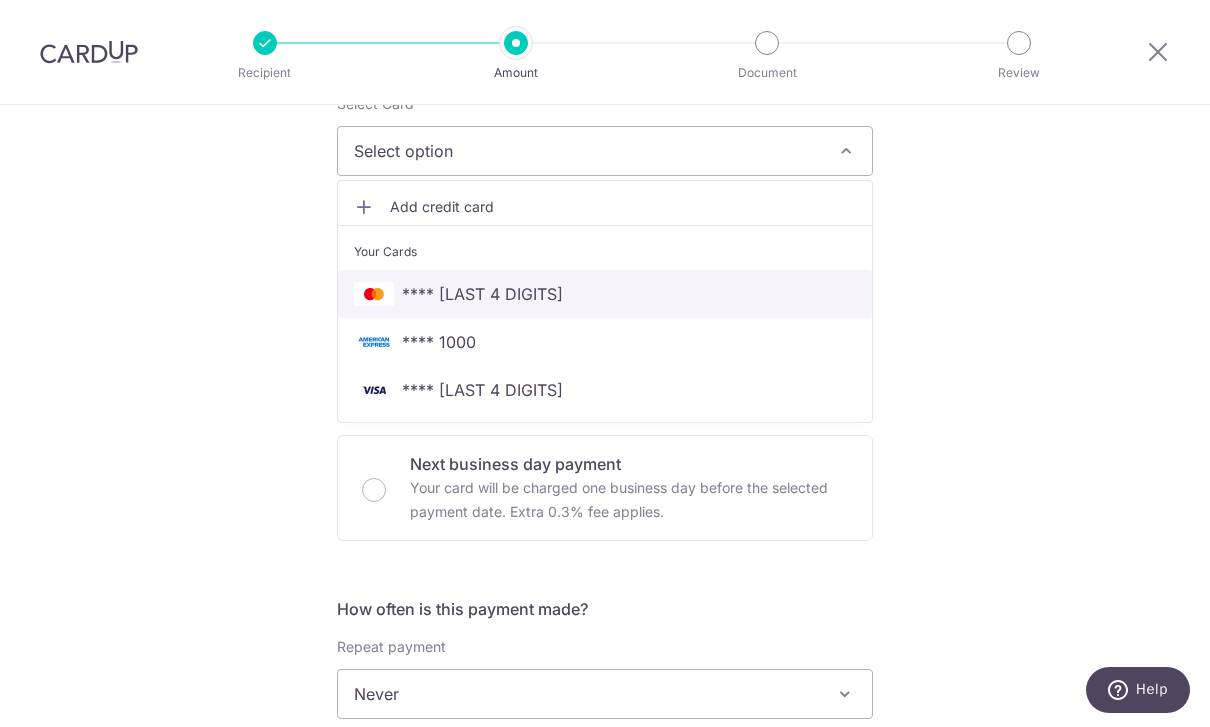 click on "**** [NUMBER]" at bounding box center (605, 294) 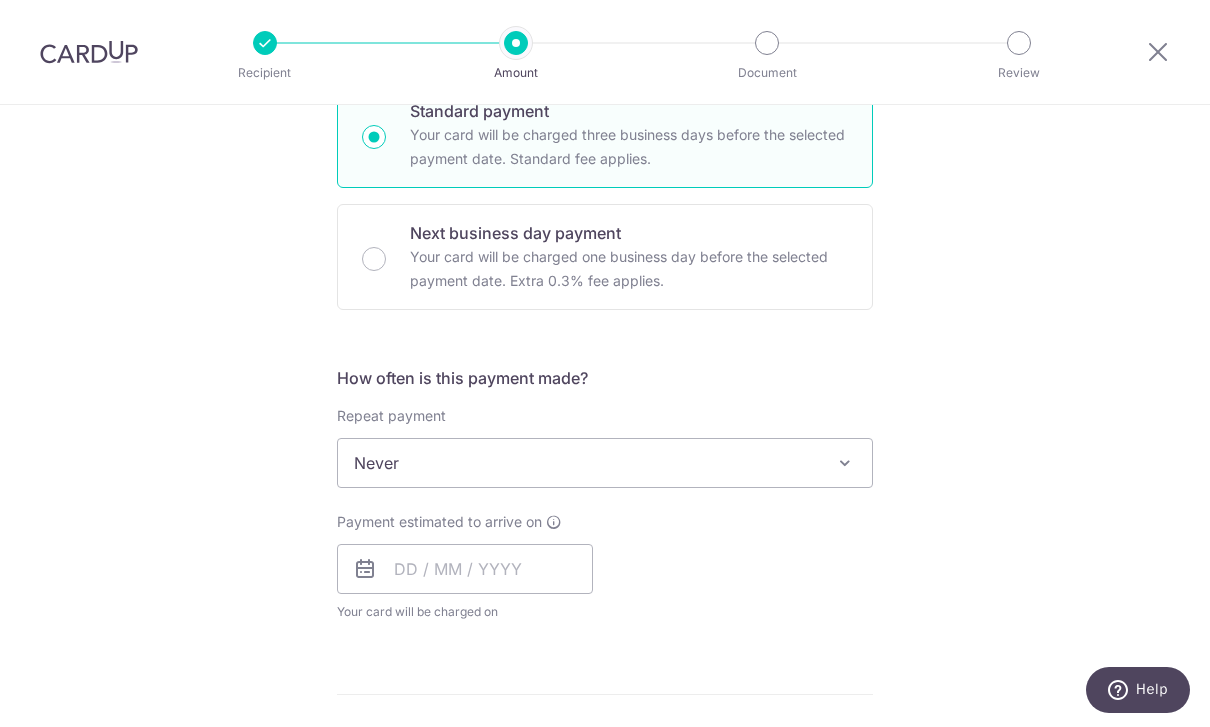 scroll, scrollTop: 522, scrollLeft: 0, axis: vertical 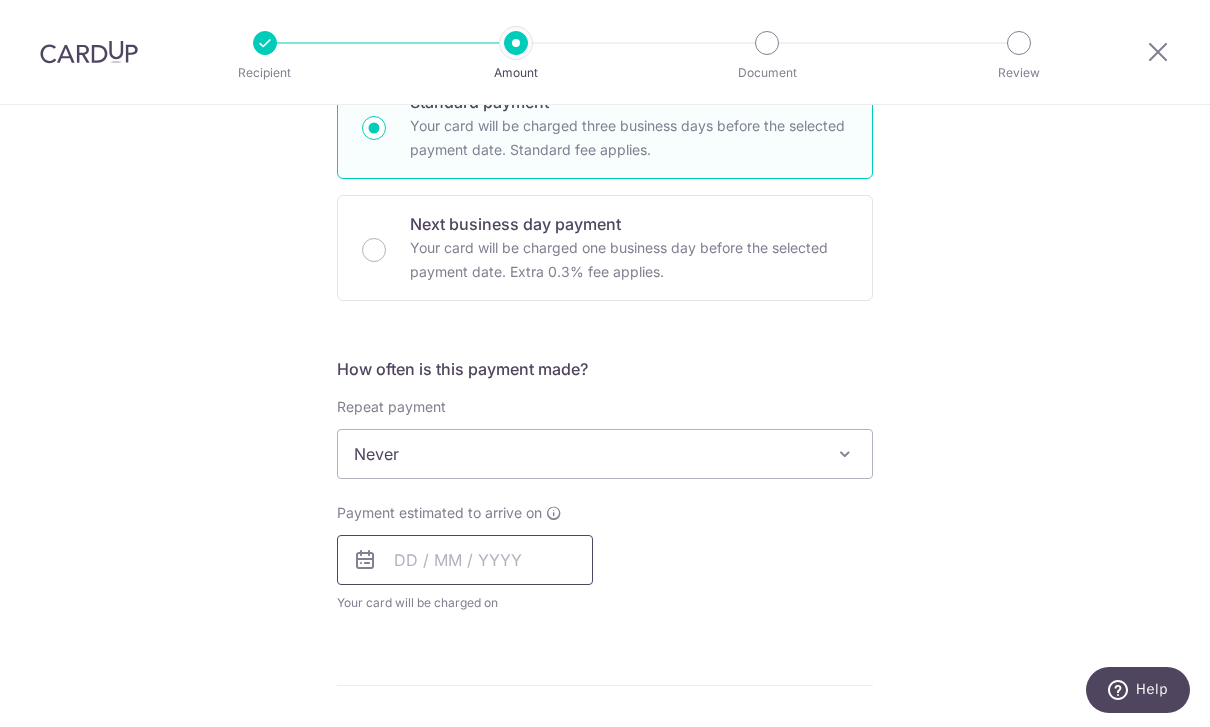 click at bounding box center (465, 560) 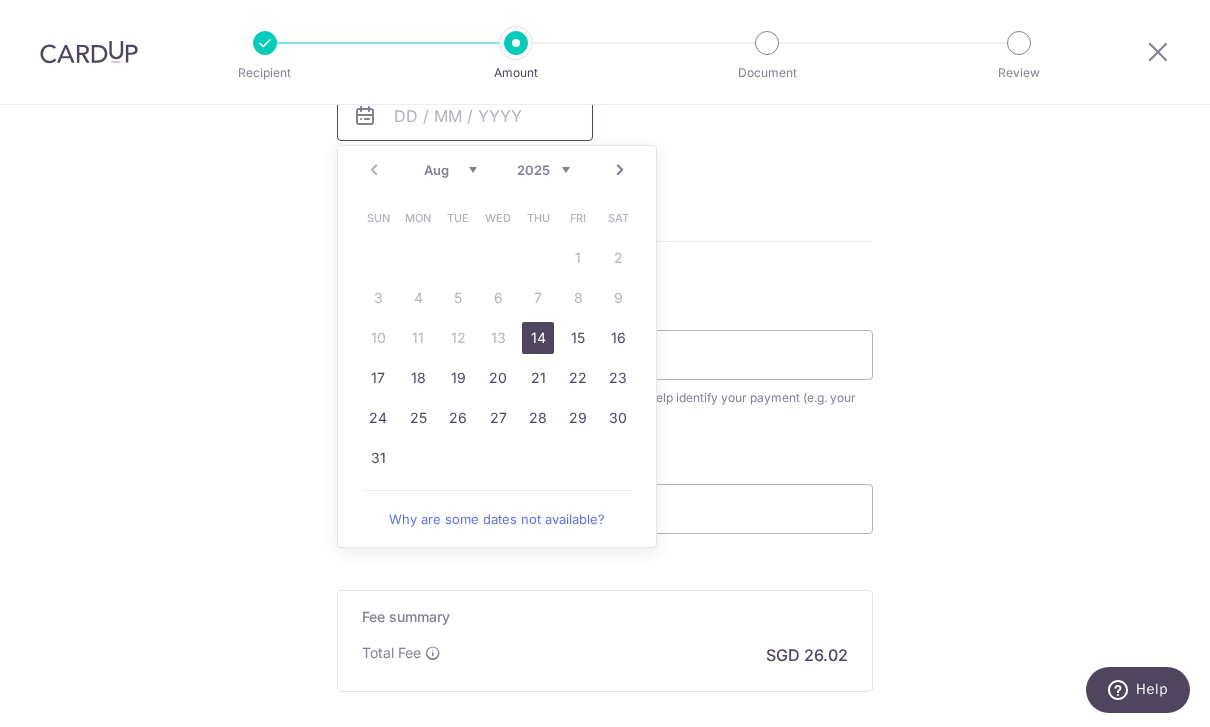 scroll, scrollTop: 1005, scrollLeft: 0, axis: vertical 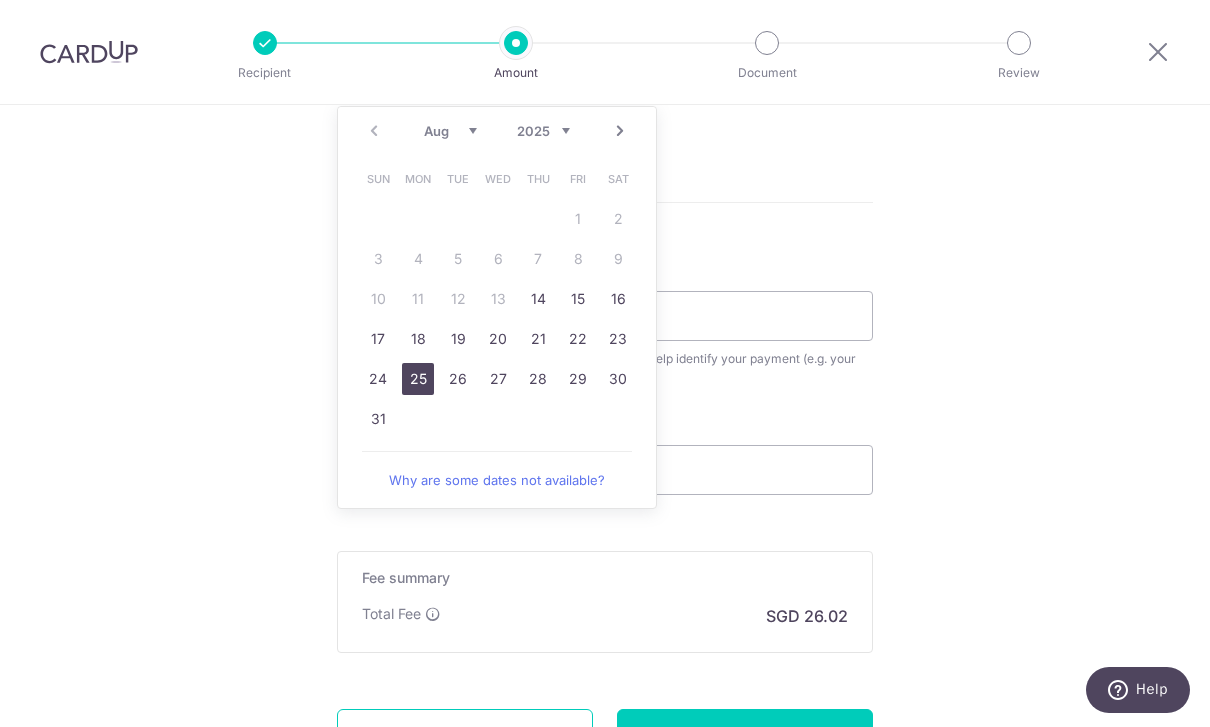 click on "25" at bounding box center [418, 379] 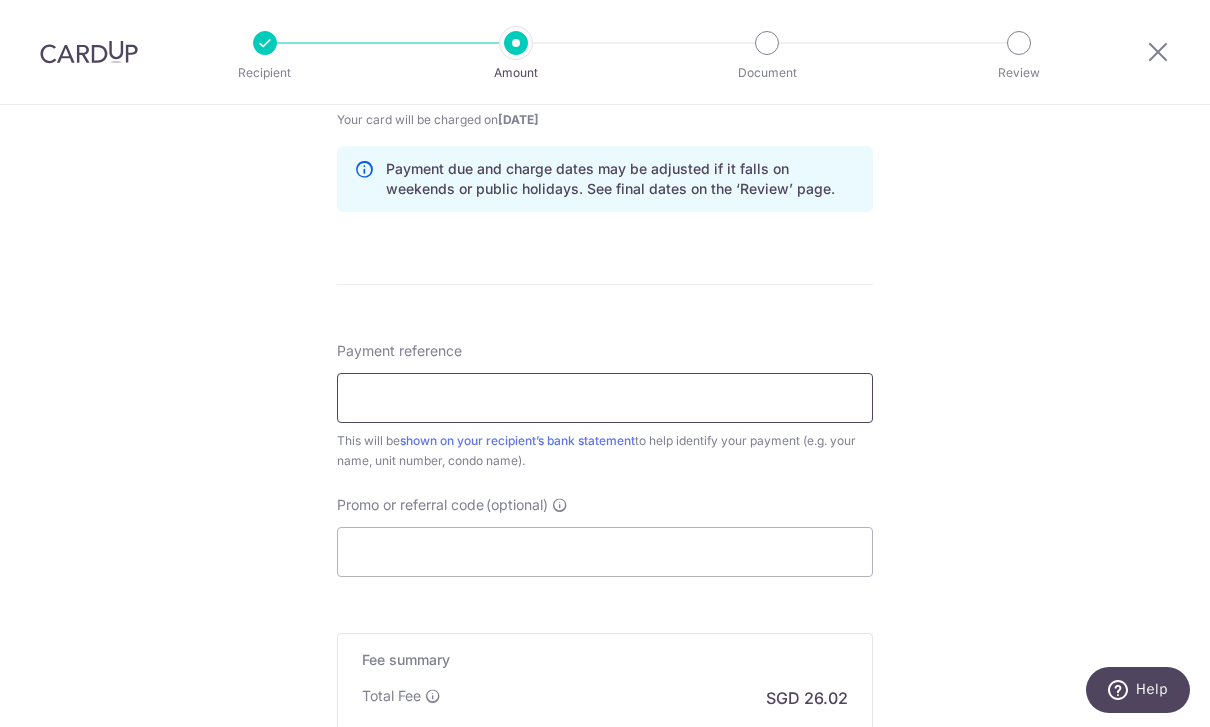 click on "Payment reference" at bounding box center [605, 398] 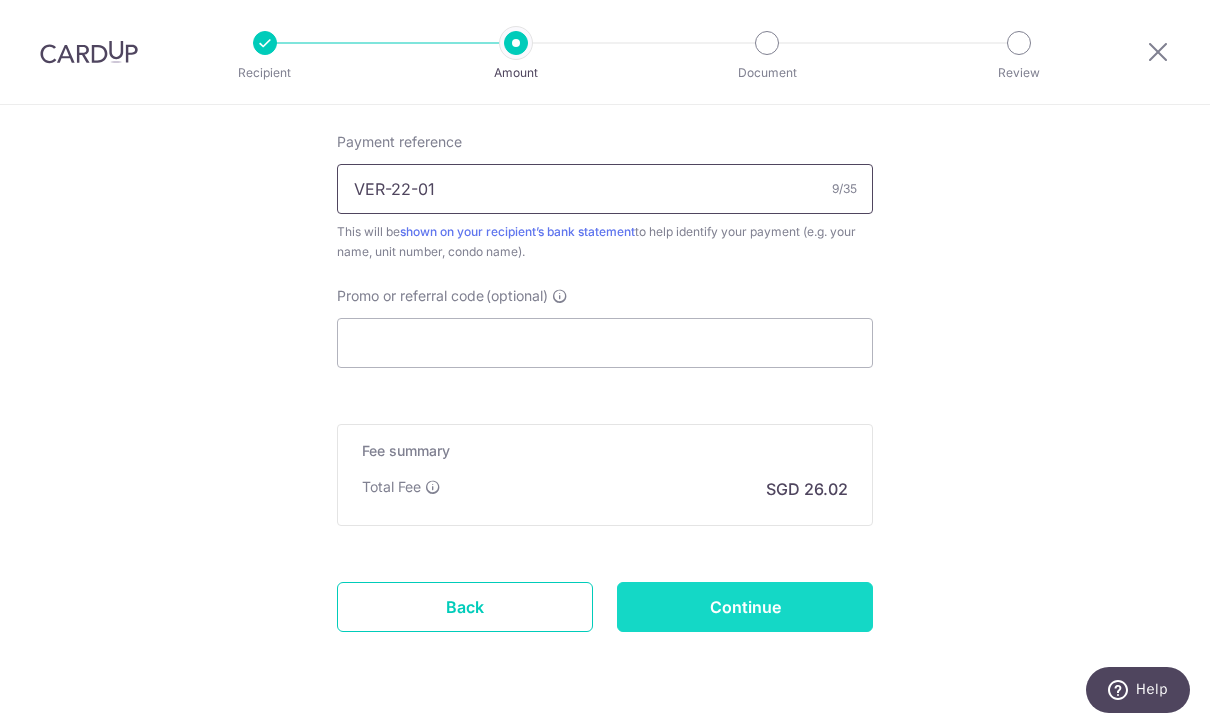 scroll, scrollTop: 1213, scrollLeft: 0, axis: vertical 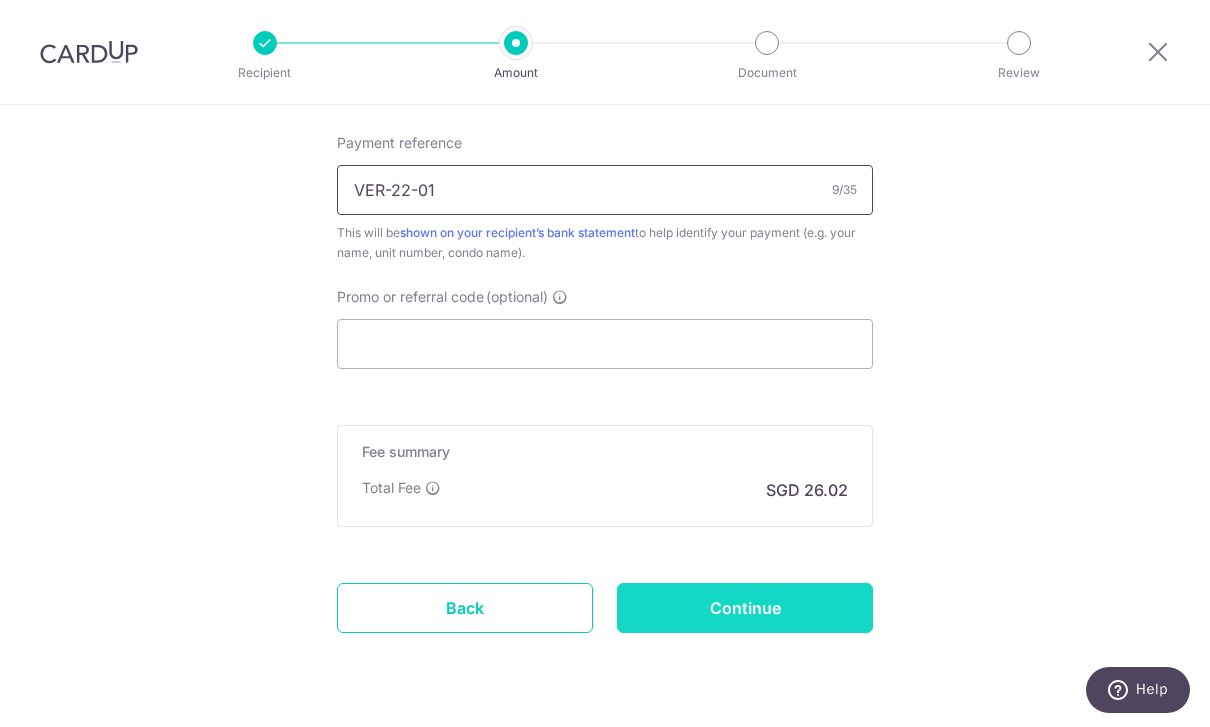 type on "VER-22-01" 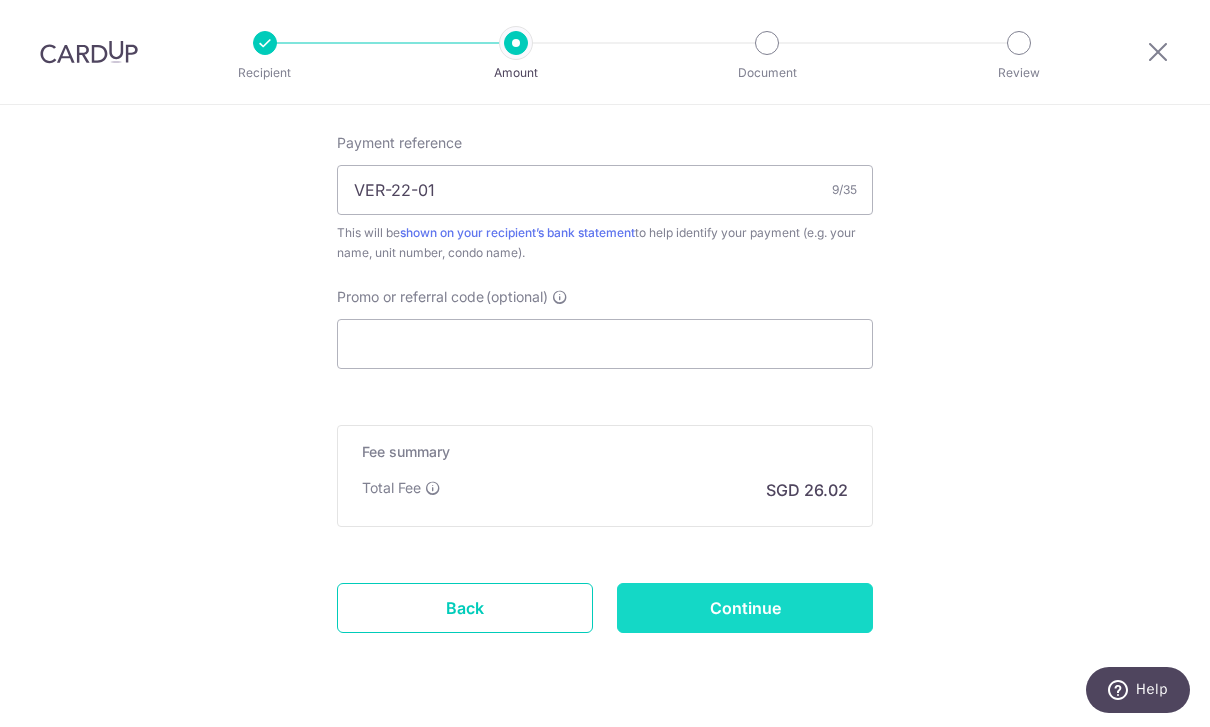 click on "Continue" at bounding box center [745, 608] 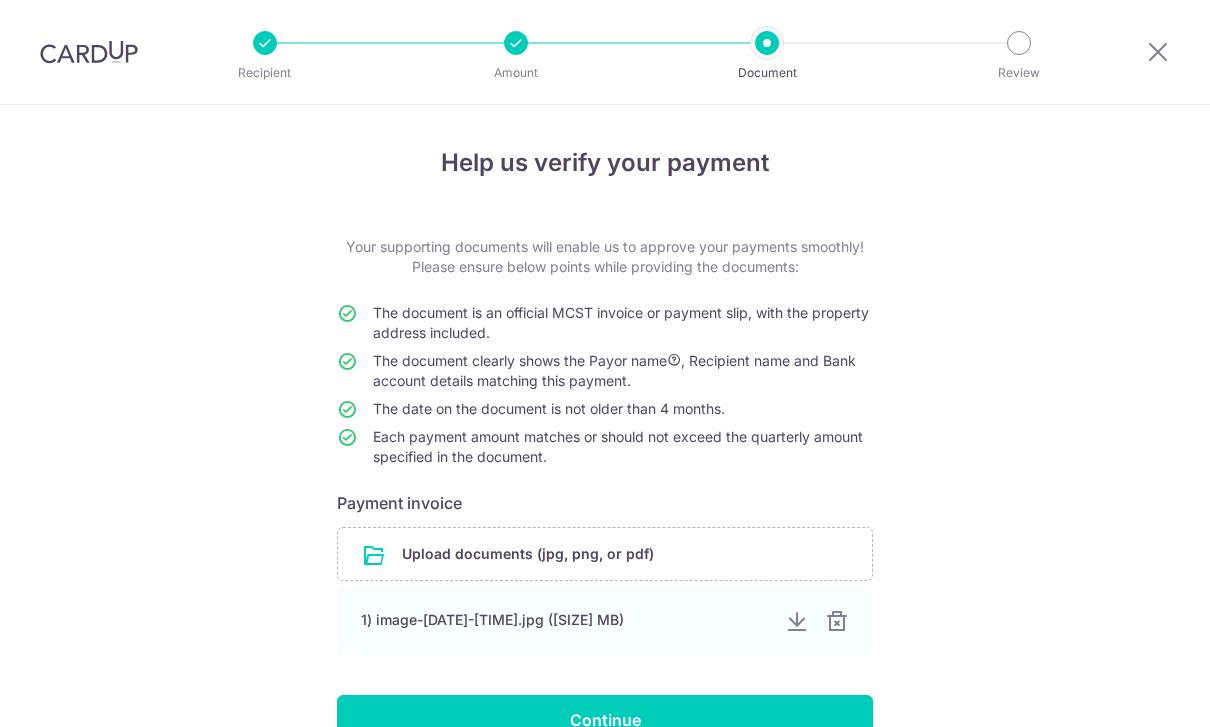 scroll, scrollTop: 0, scrollLeft: 0, axis: both 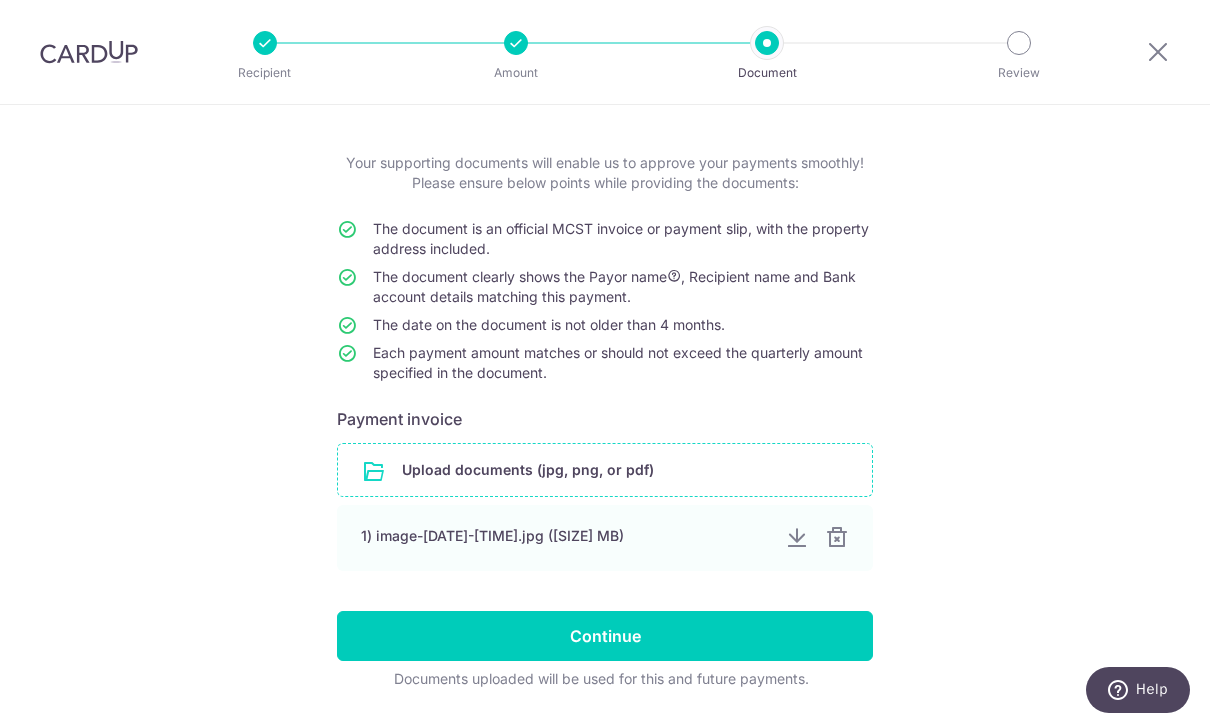 click at bounding box center [605, 470] 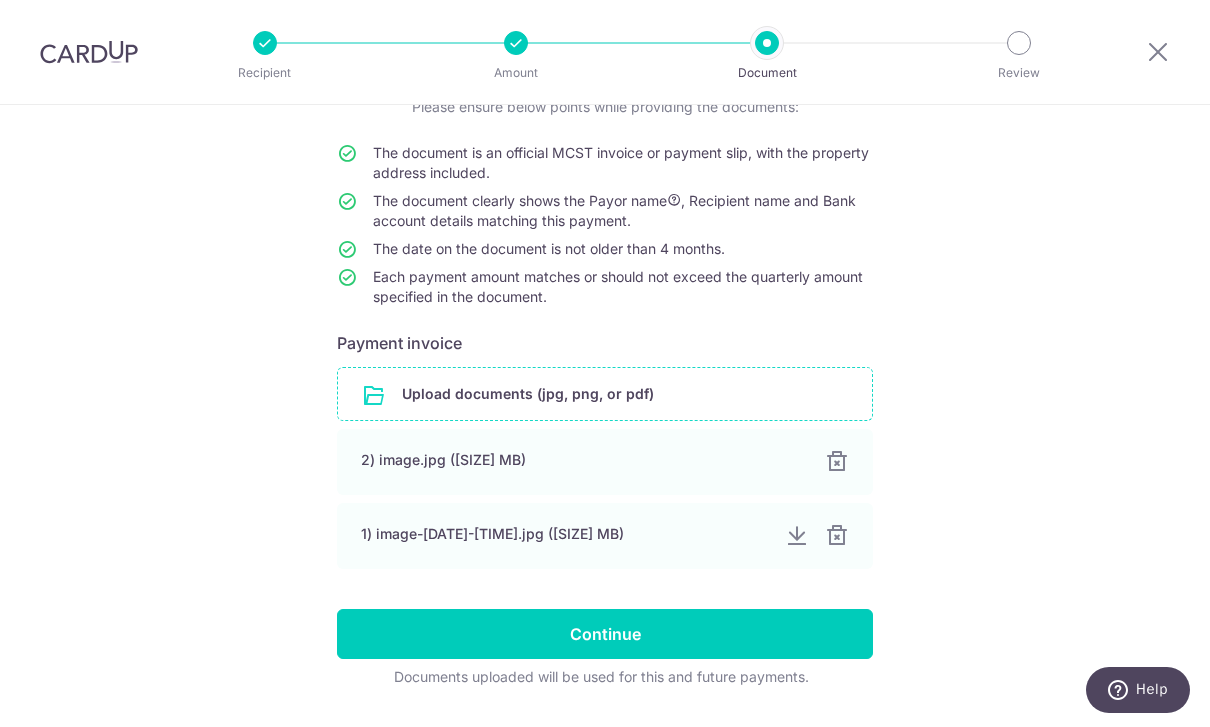 scroll, scrollTop: 158, scrollLeft: 0, axis: vertical 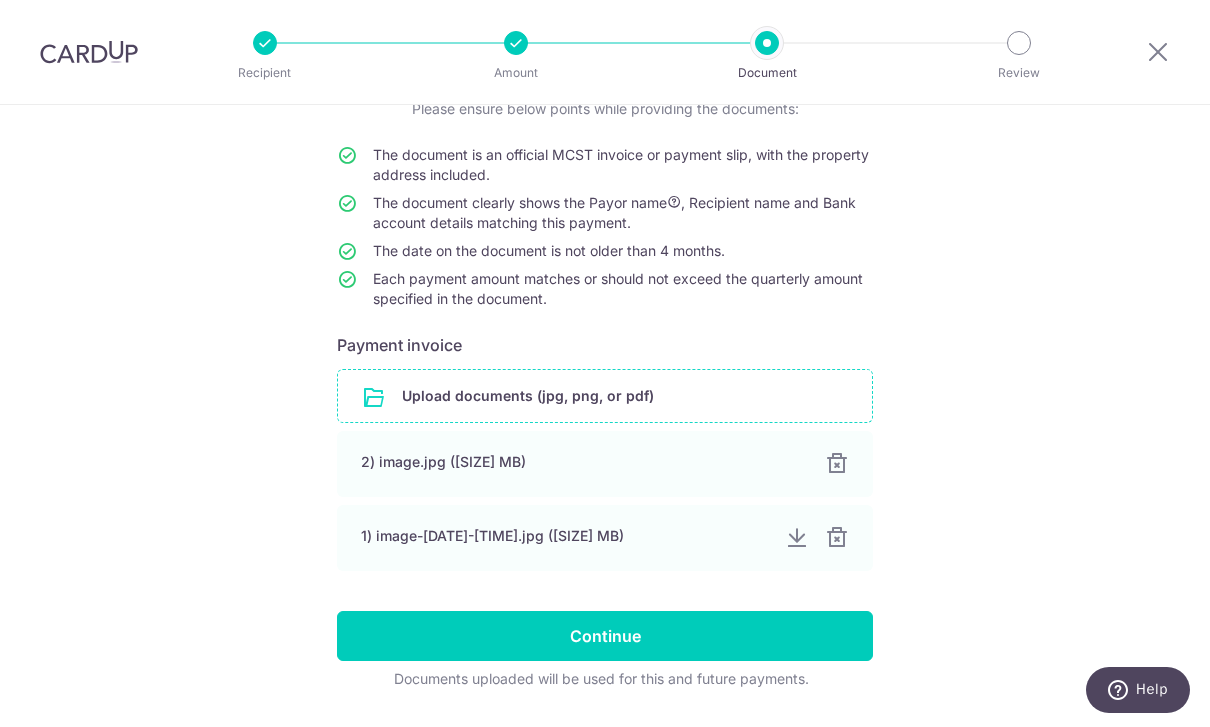 click on "Continue" at bounding box center (605, 636) 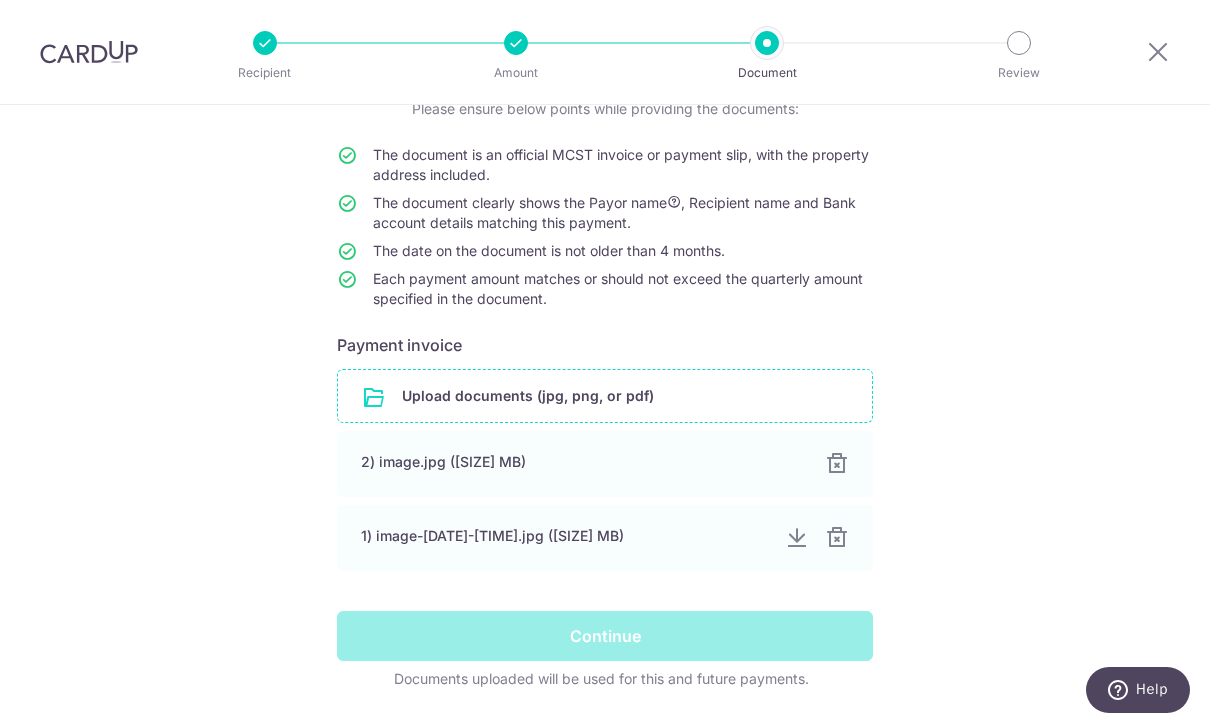 click on "Continue" at bounding box center (605, 636) 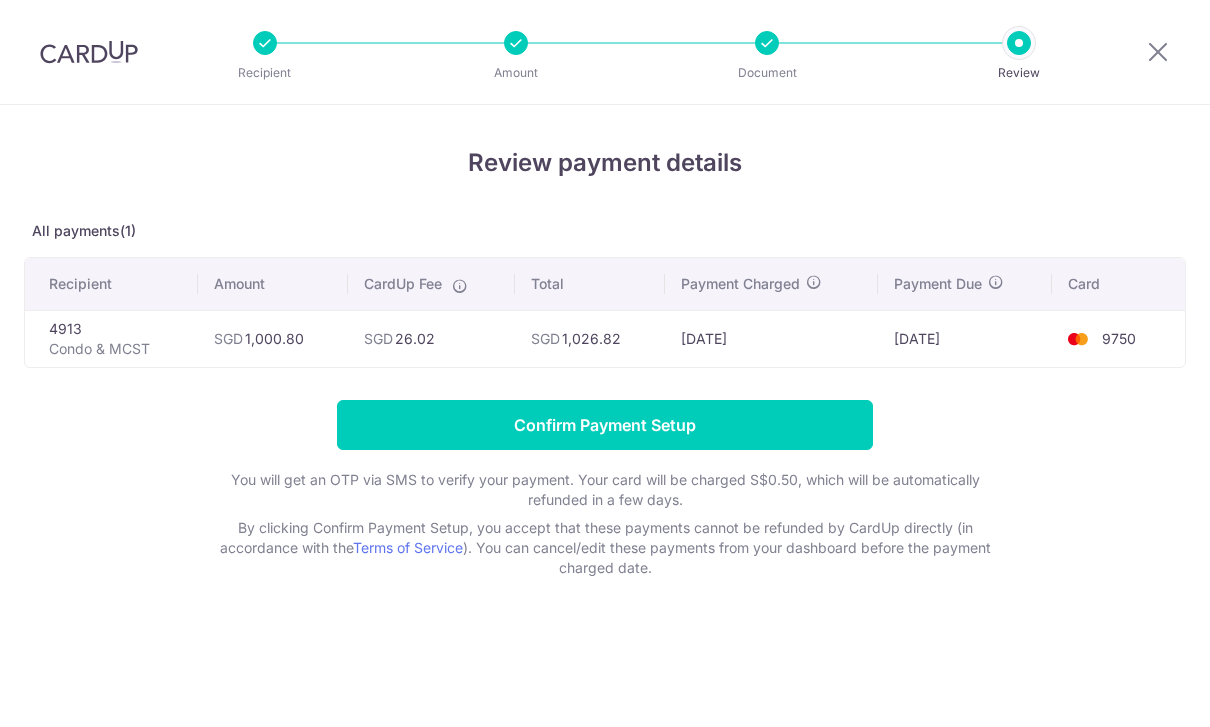 scroll, scrollTop: 0, scrollLeft: 0, axis: both 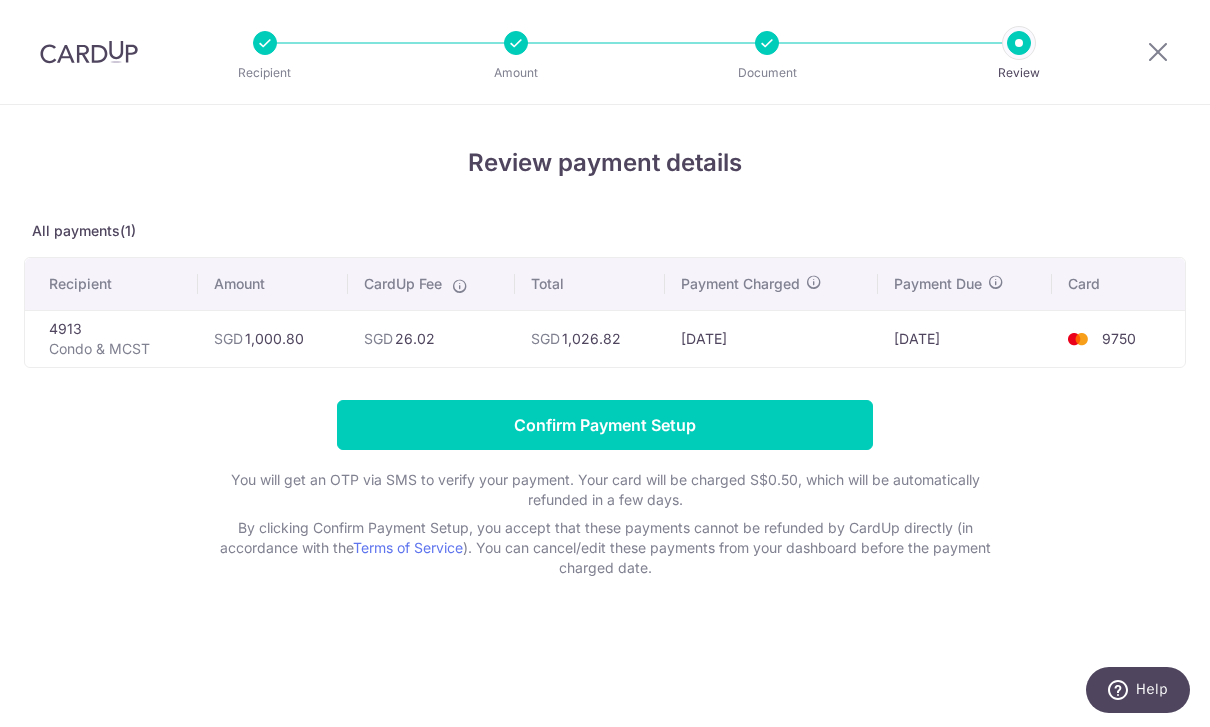 click on "Confirm Payment Setup" at bounding box center [605, 425] 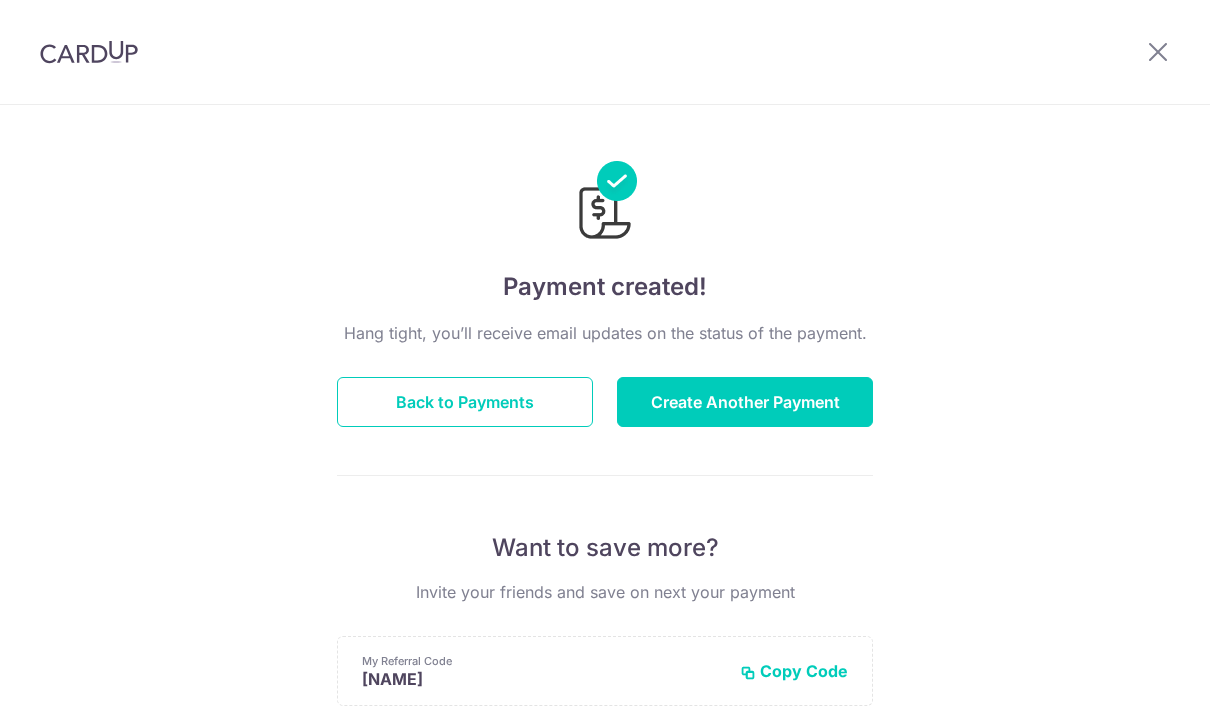 scroll, scrollTop: 0, scrollLeft: 0, axis: both 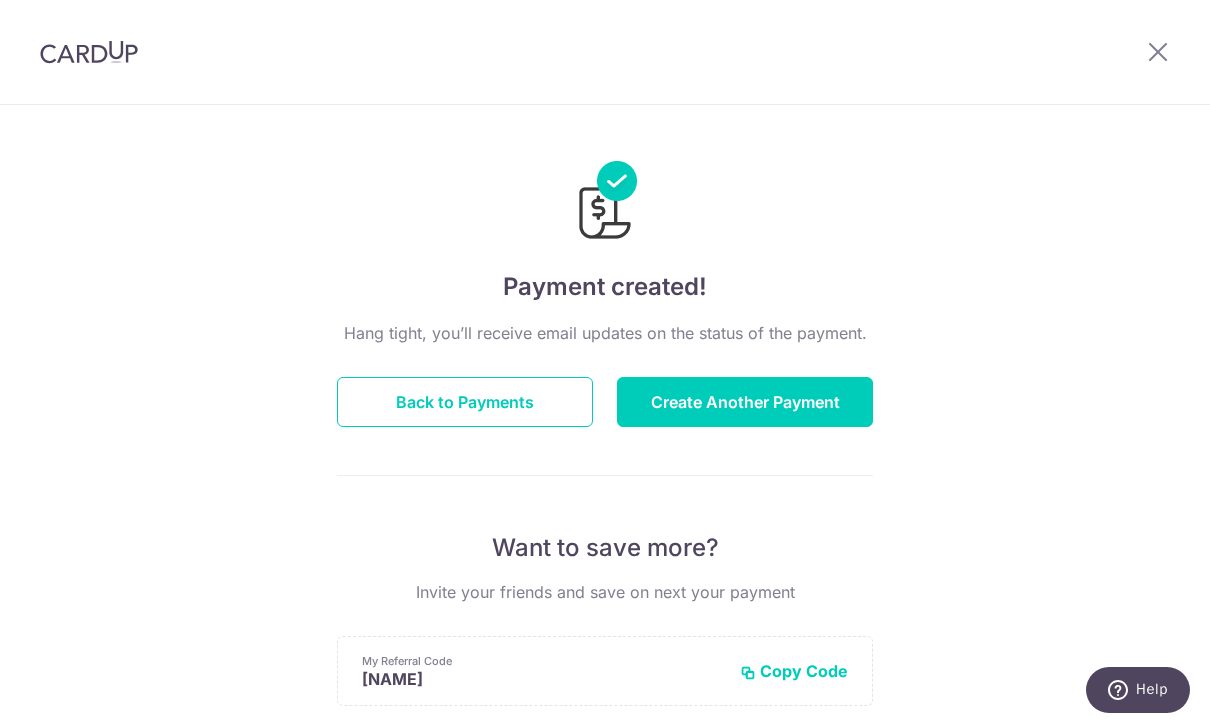 click at bounding box center [605, 52] 